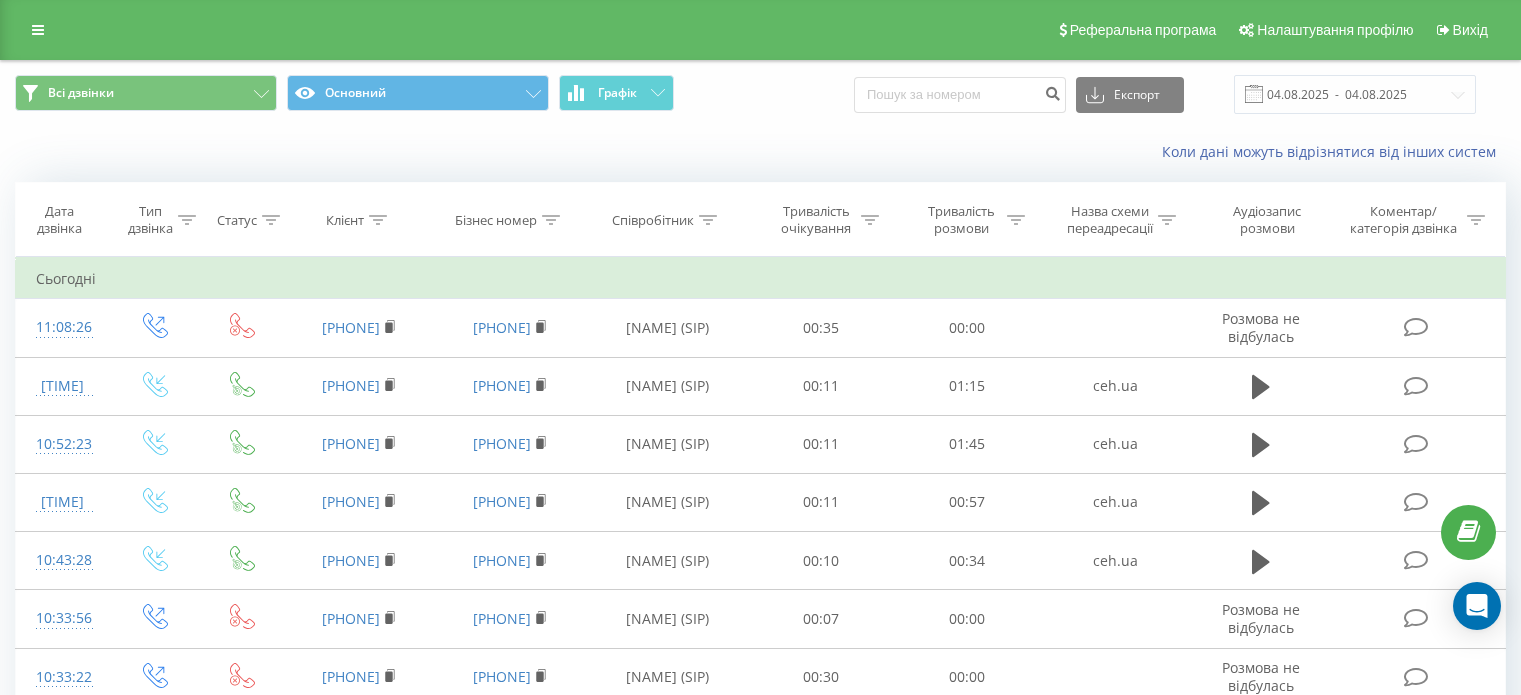 scroll, scrollTop: 0, scrollLeft: 0, axis: both 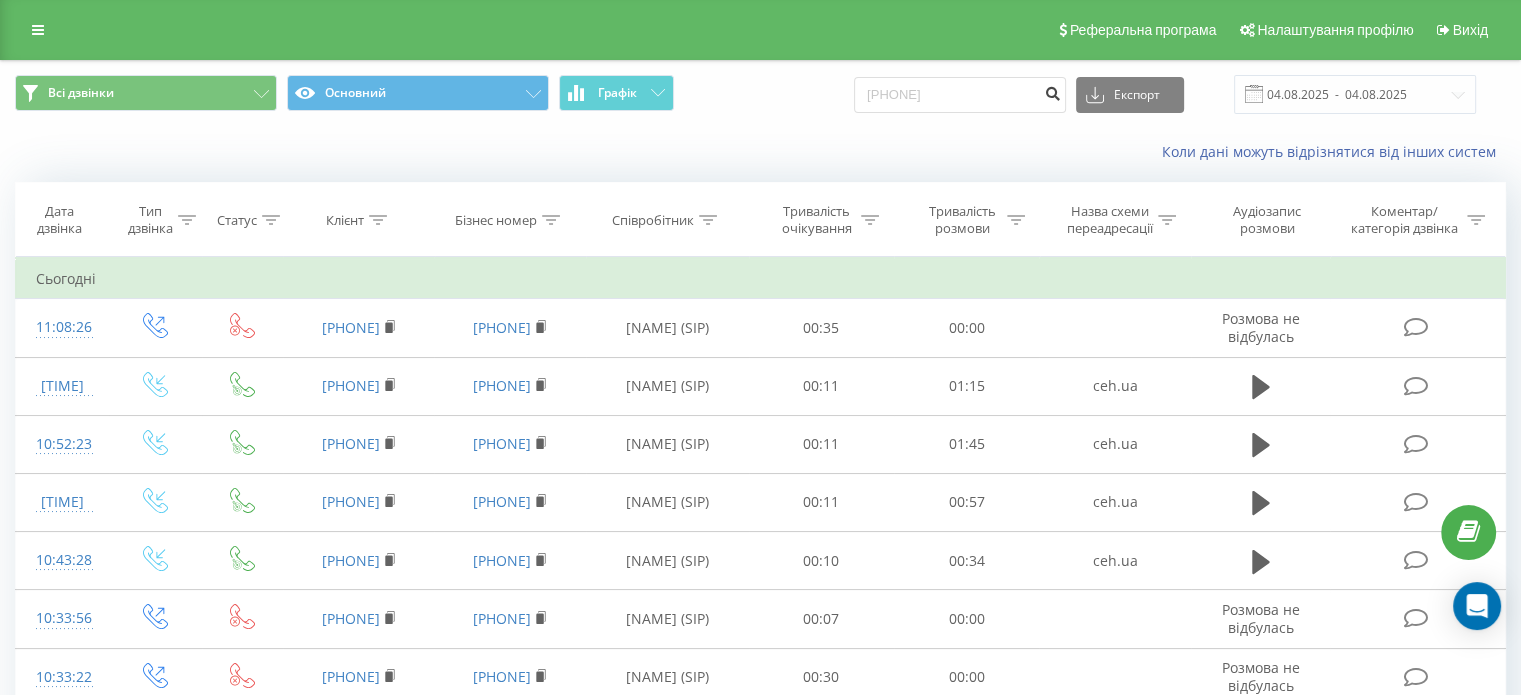 type on "[PHONE]" 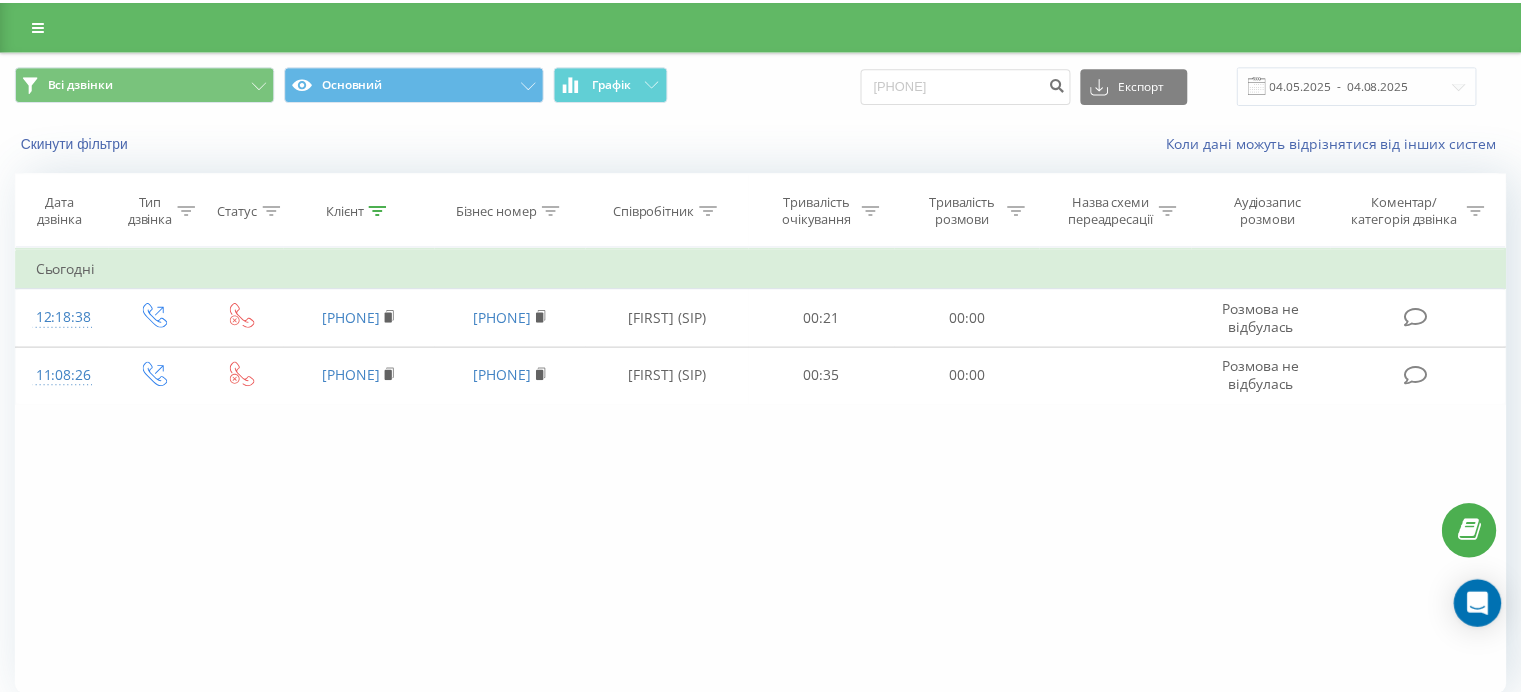 scroll, scrollTop: 0, scrollLeft: 0, axis: both 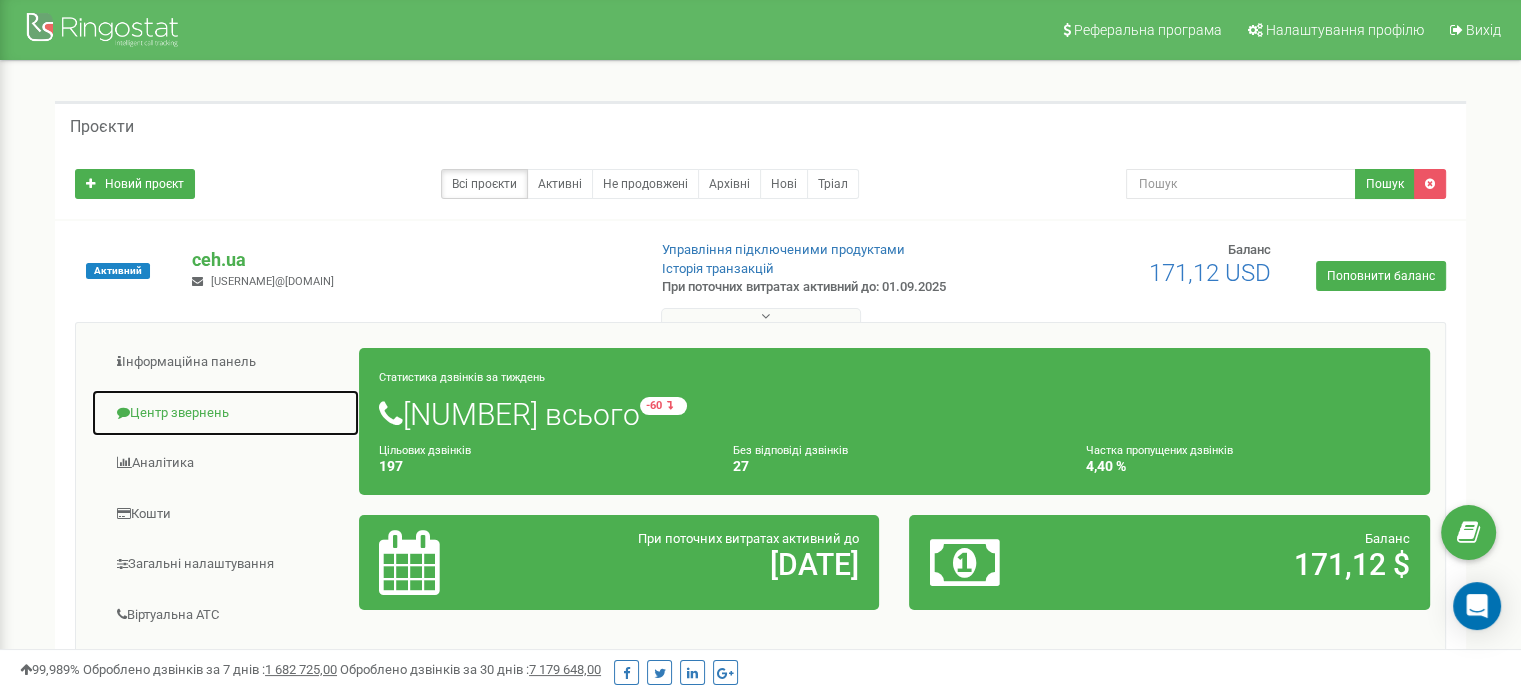 click on "Центр звернень" at bounding box center (225, 413) 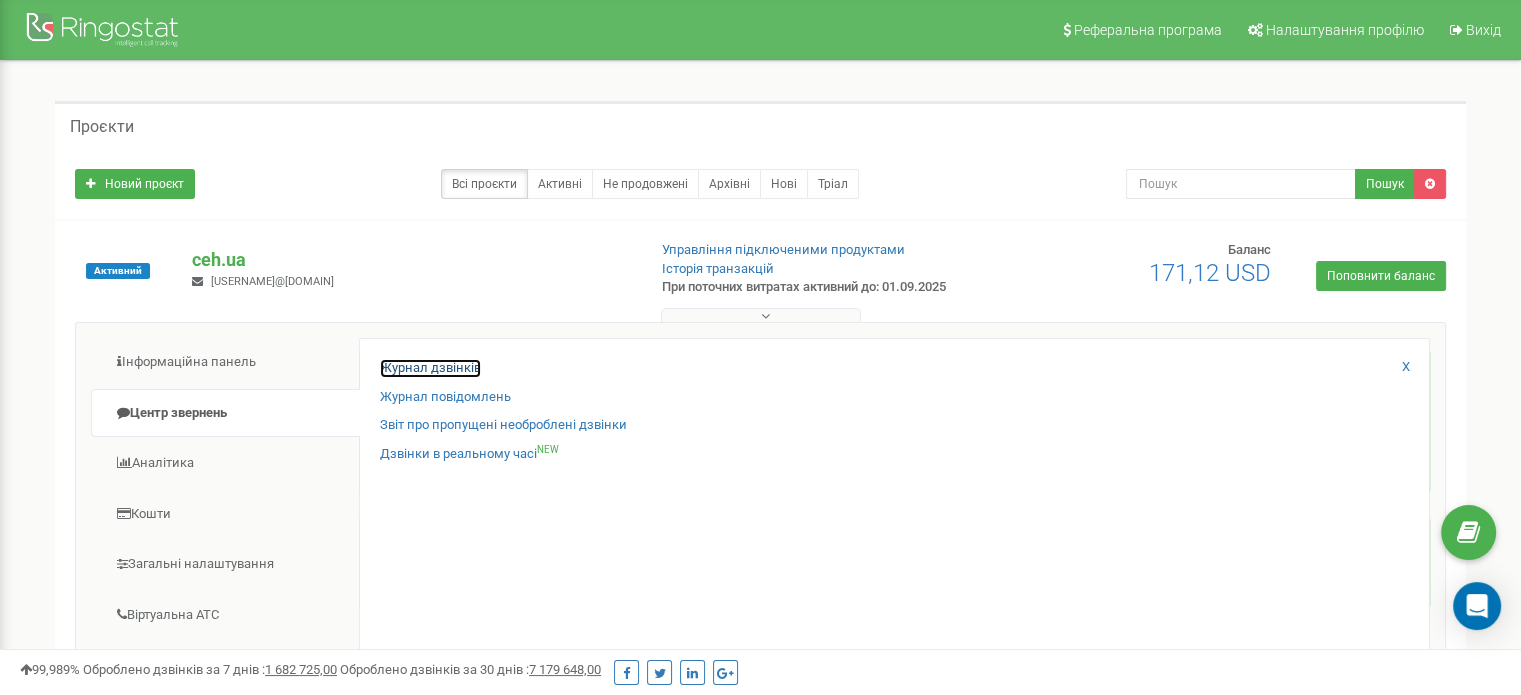 click on "Журнал дзвінків" at bounding box center (430, 368) 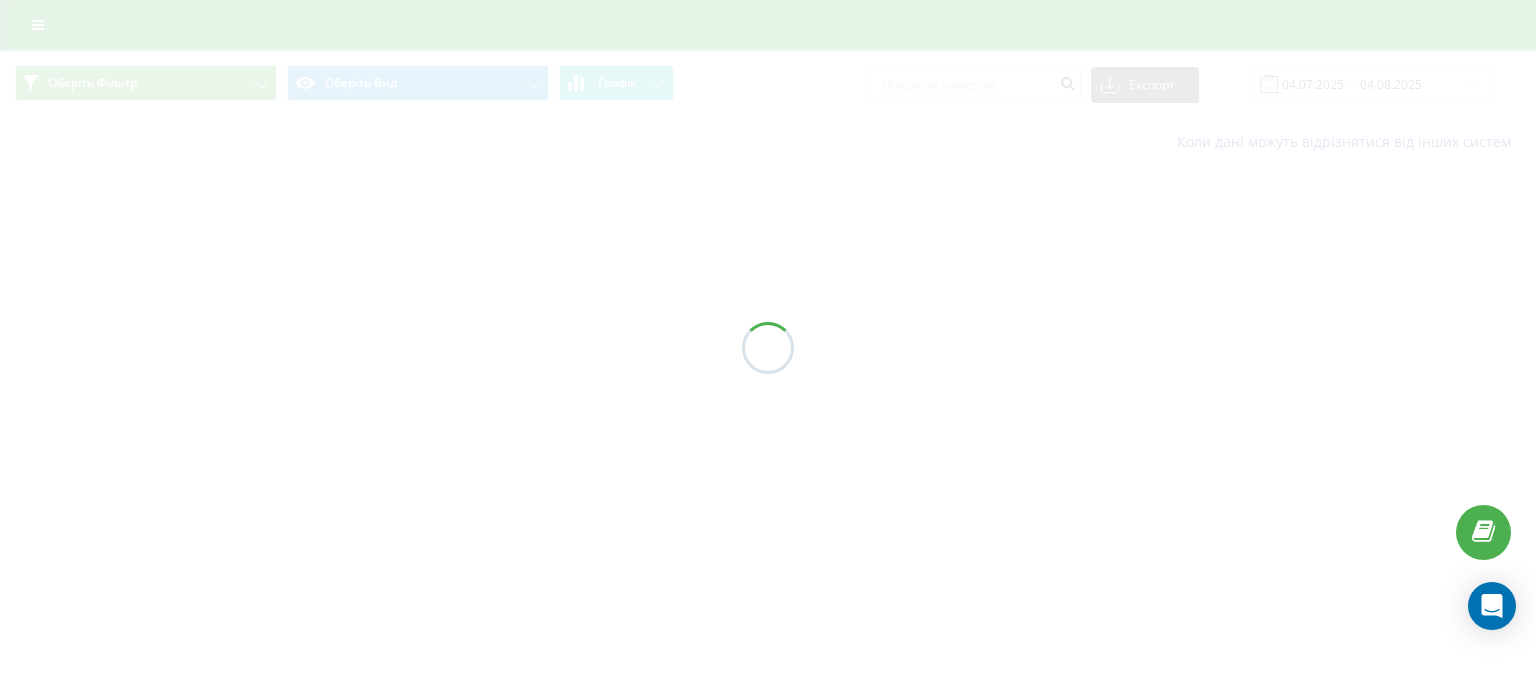 scroll, scrollTop: 0, scrollLeft: 0, axis: both 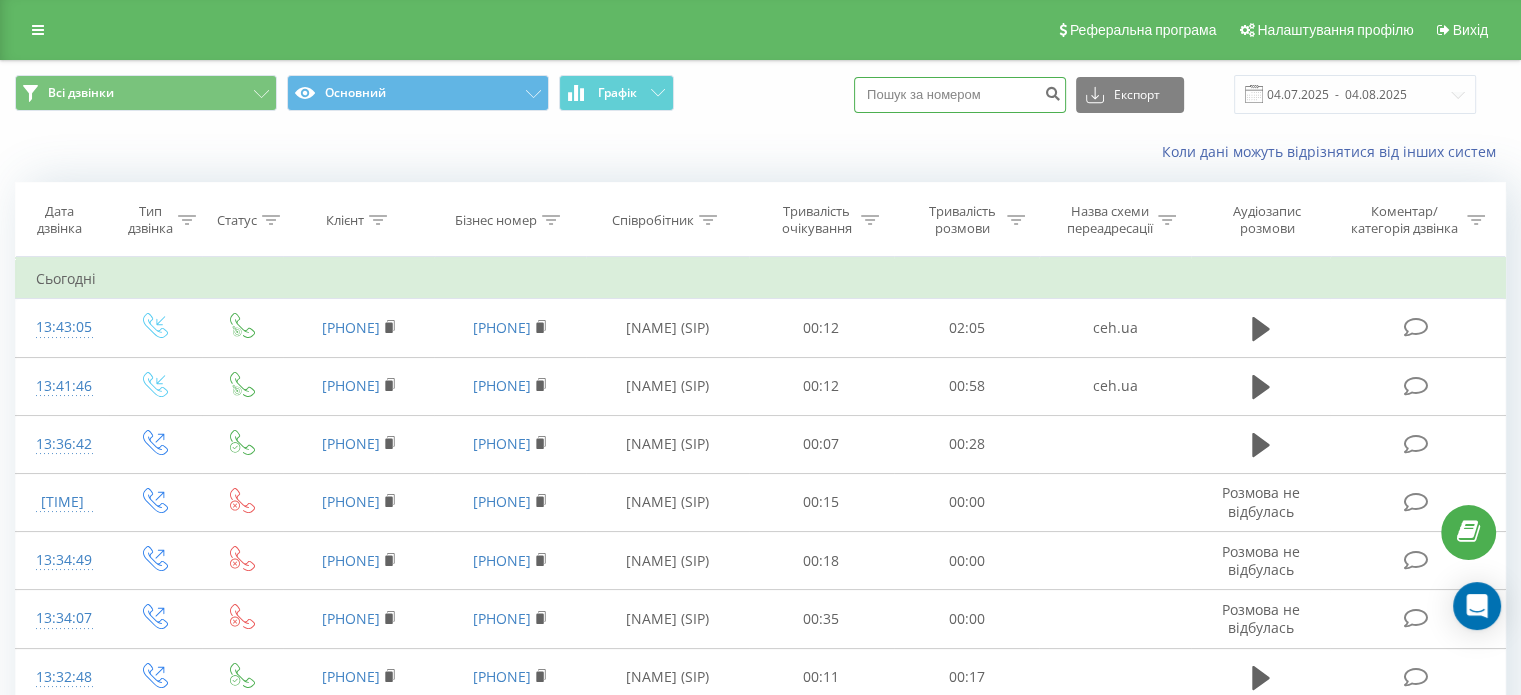 click at bounding box center [960, 95] 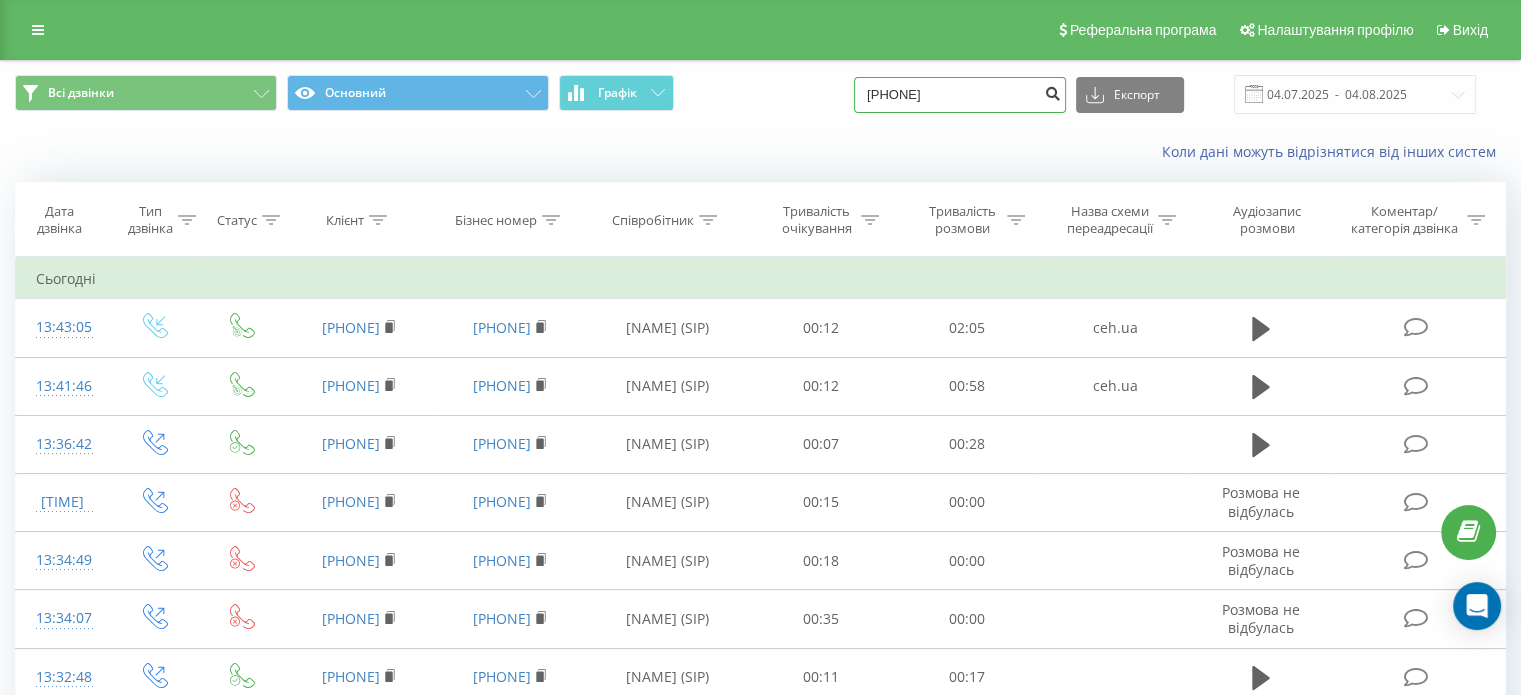 type on "380502112986" 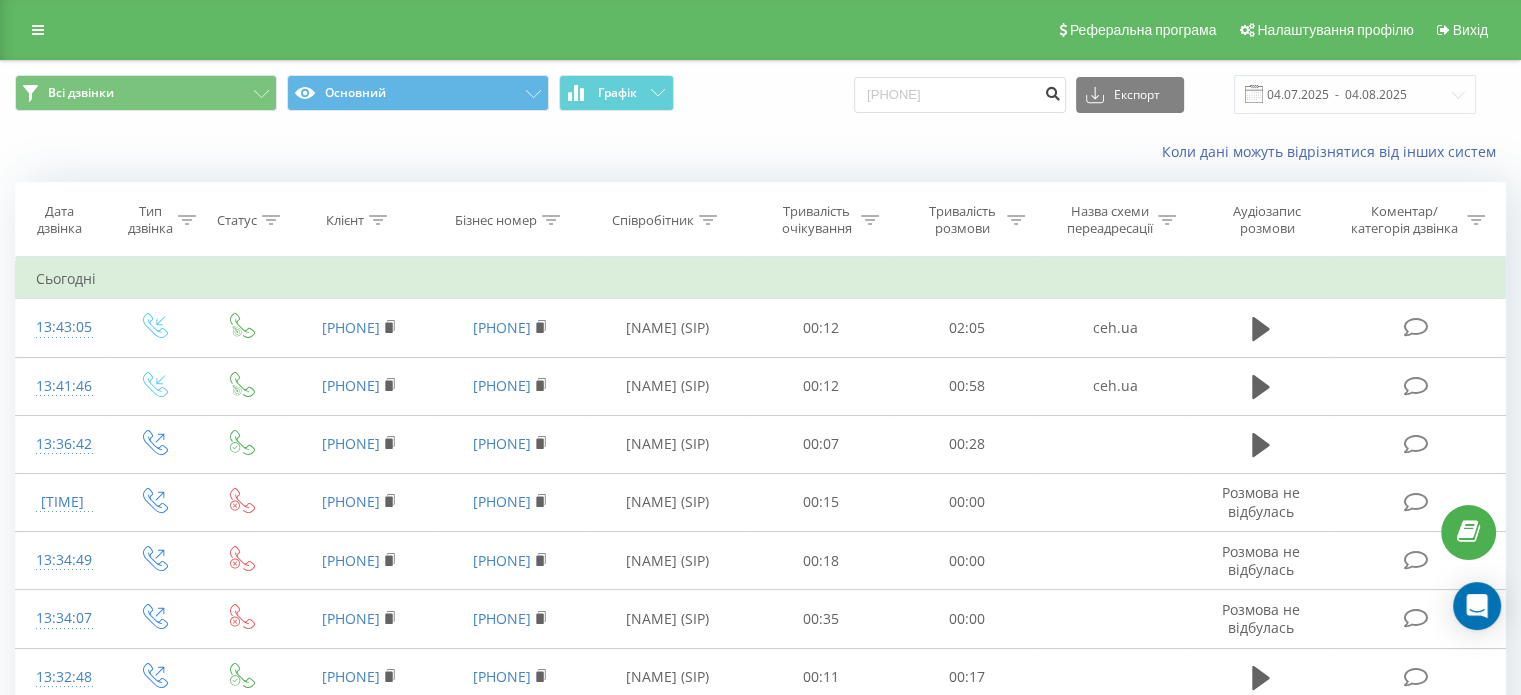 click at bounding box center (1052, 91) 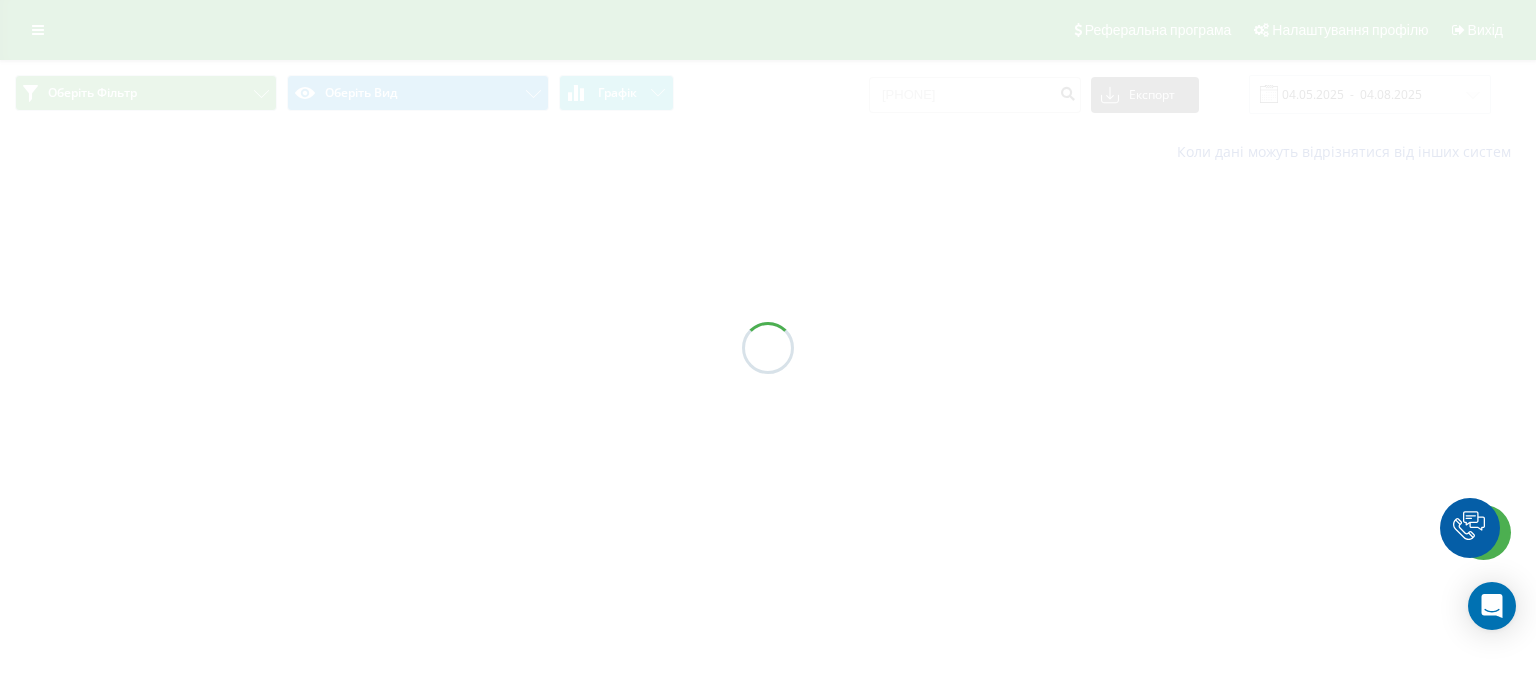 scroll, scrollTop: 0, scrollLeft: 0, axis: both 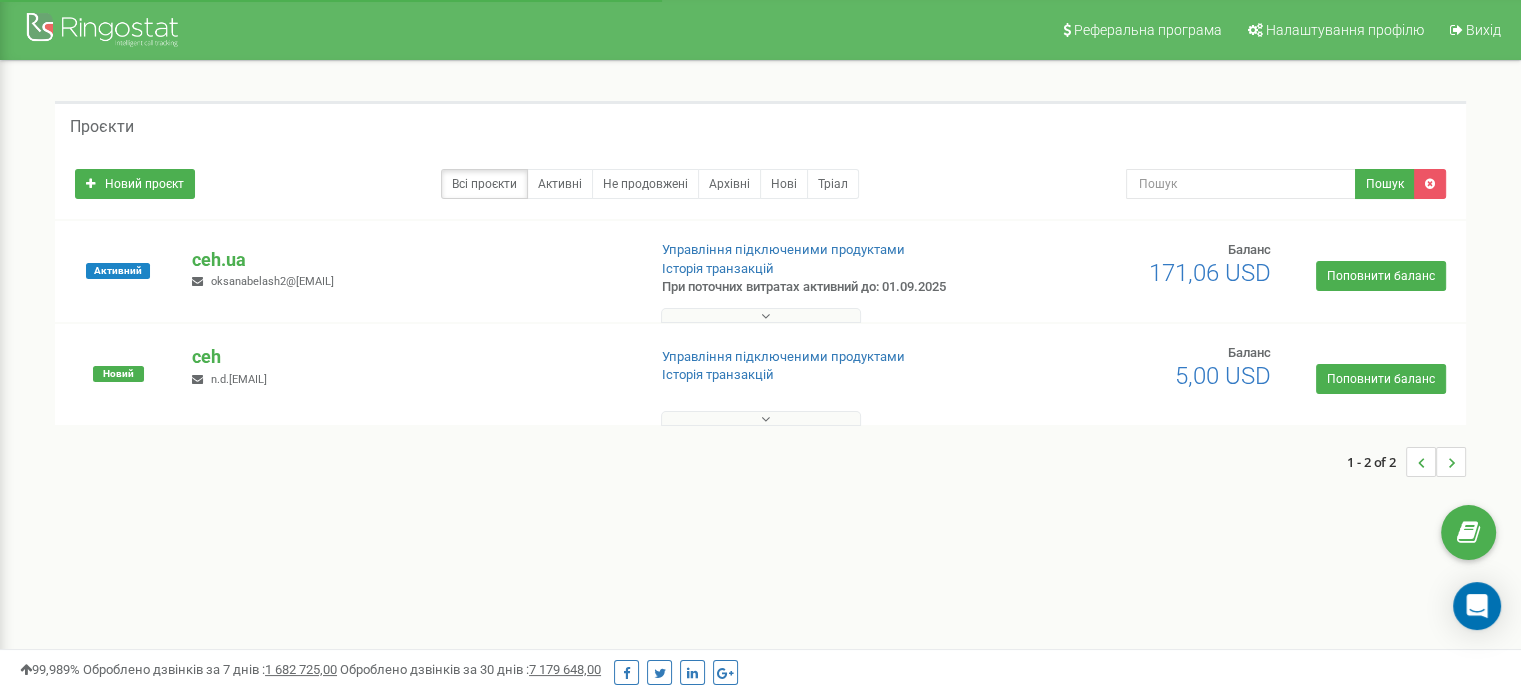 click on "ceh.ua" at bounding box center (410, 260) 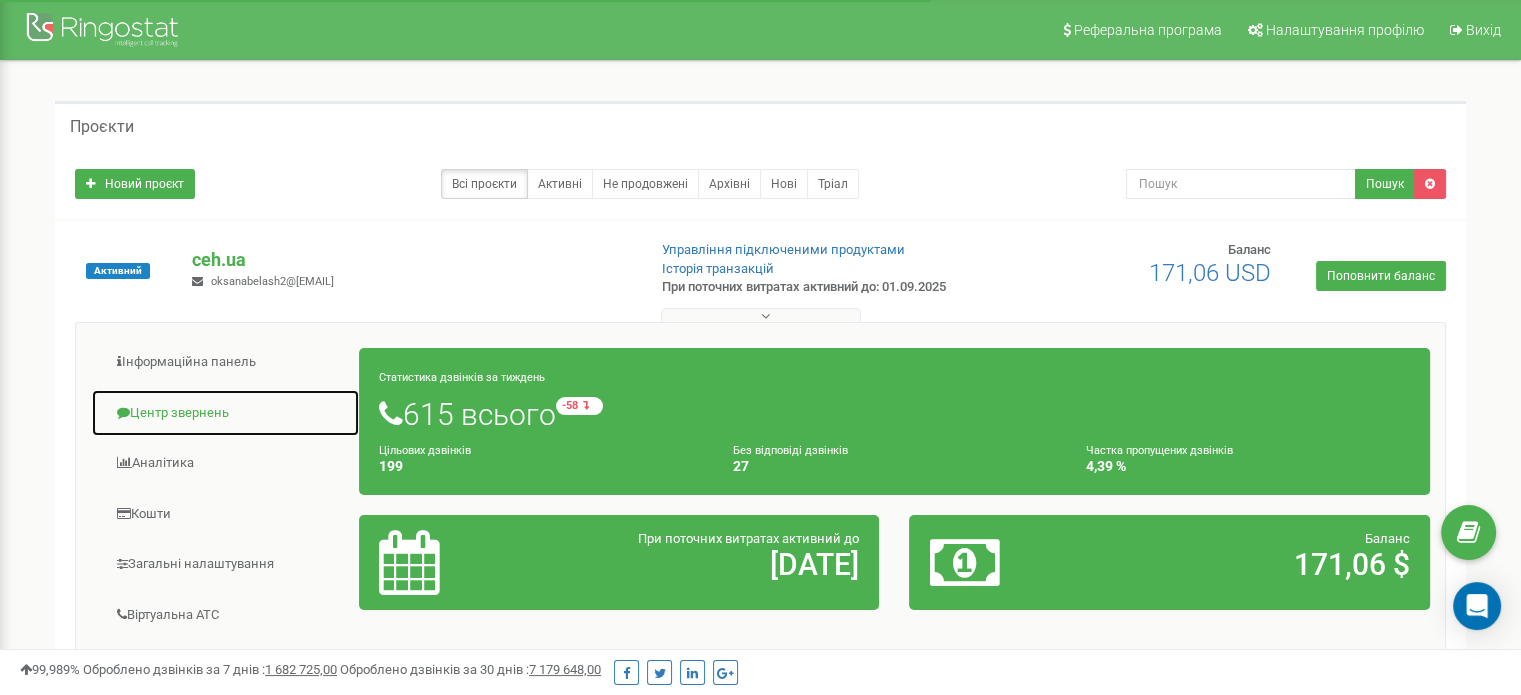 click on "Центр звернень" at bounding box center (225, 413) 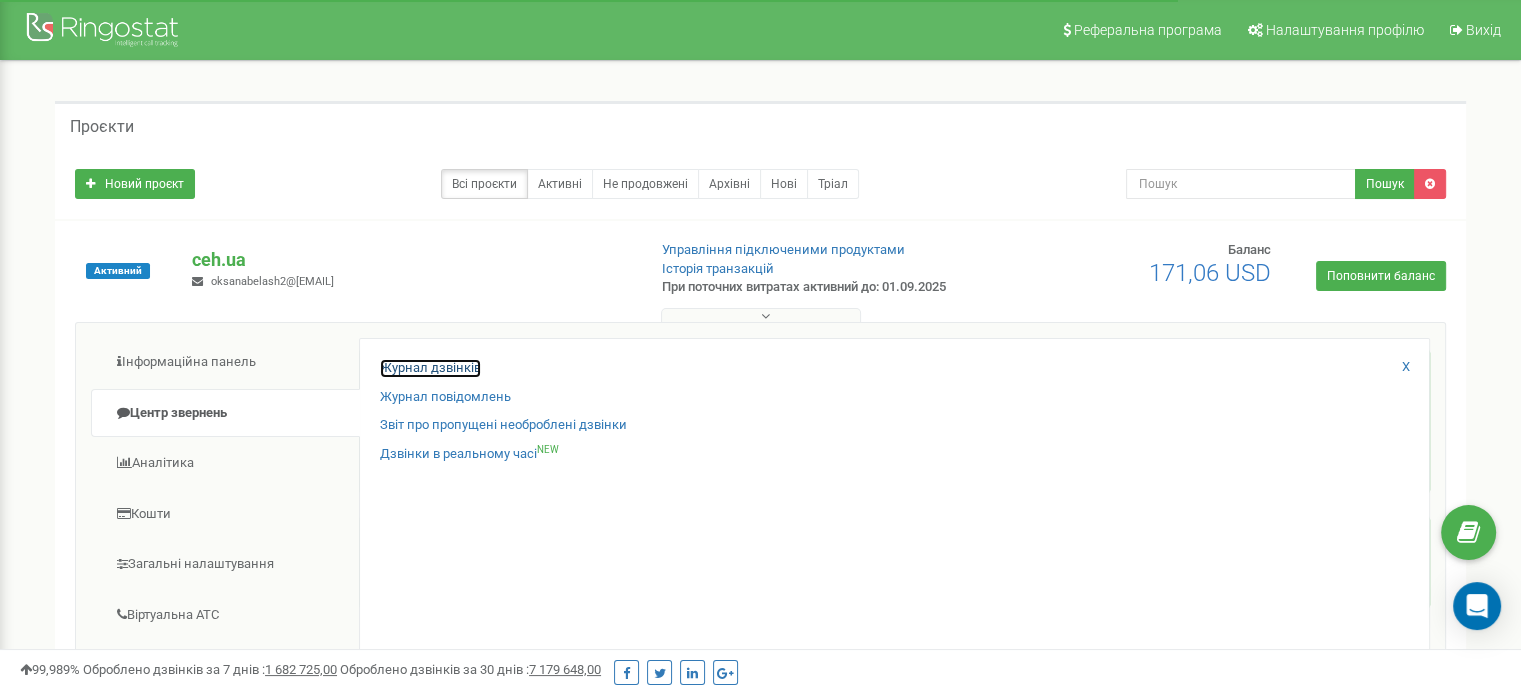 click on "Журнал дзвінків" at bounding box center (430, 368) 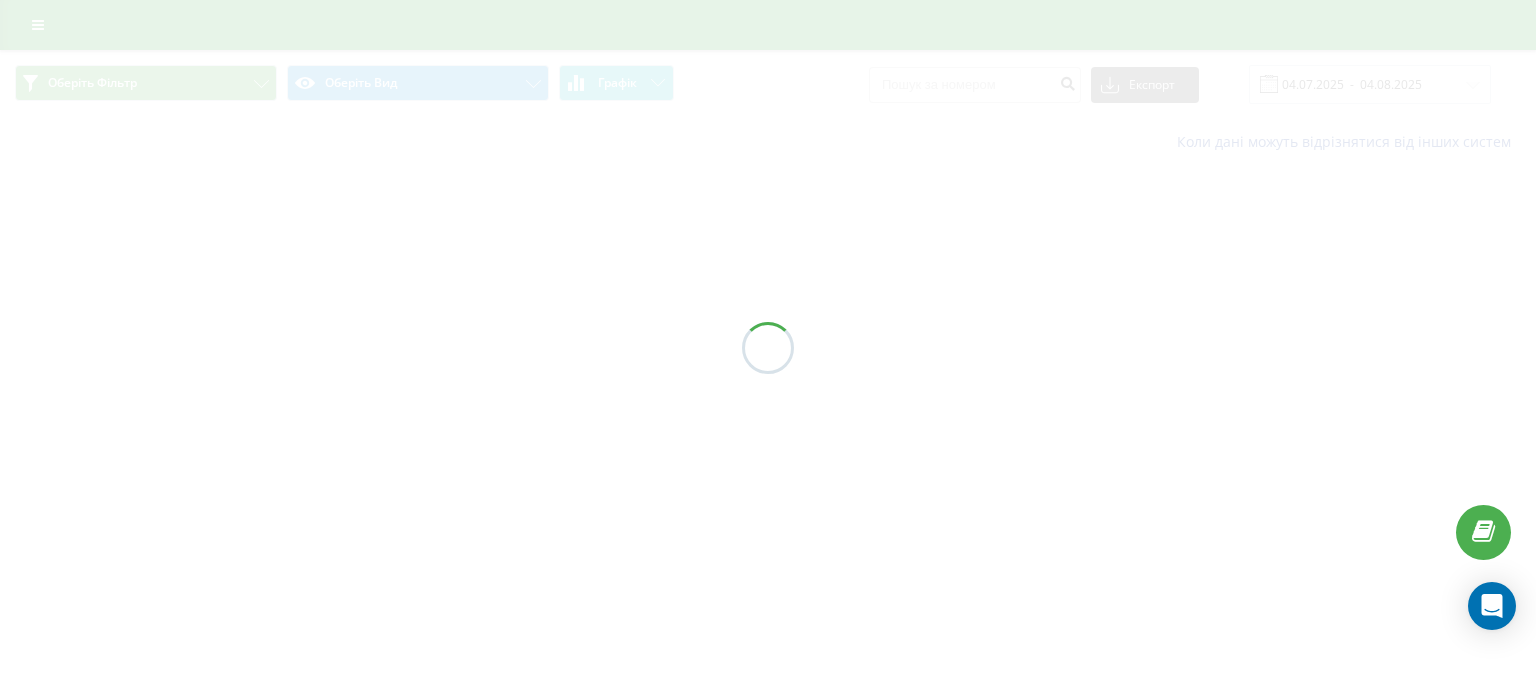 scroll, scrollTop: 0, scrollLeft: 0, axis: both 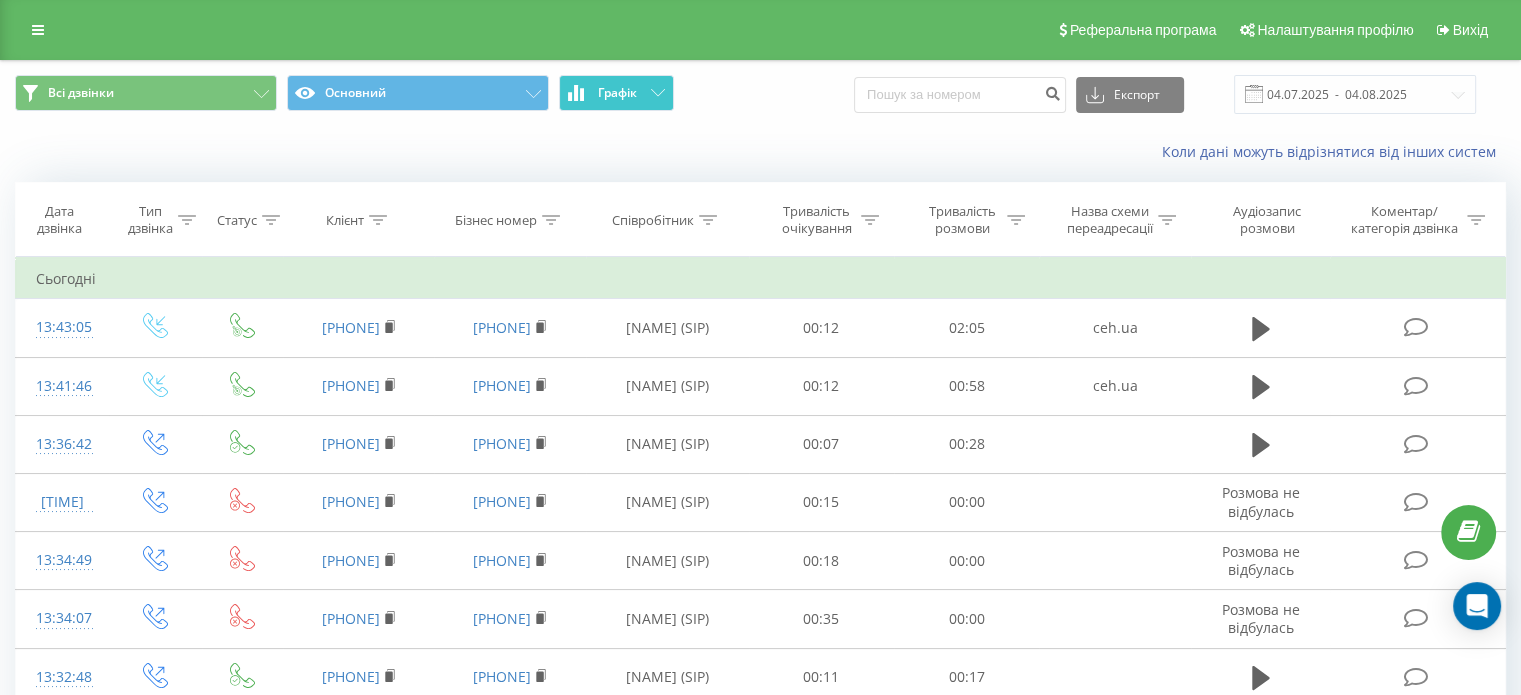 click on "Графік" at bounding box center [616, 93] 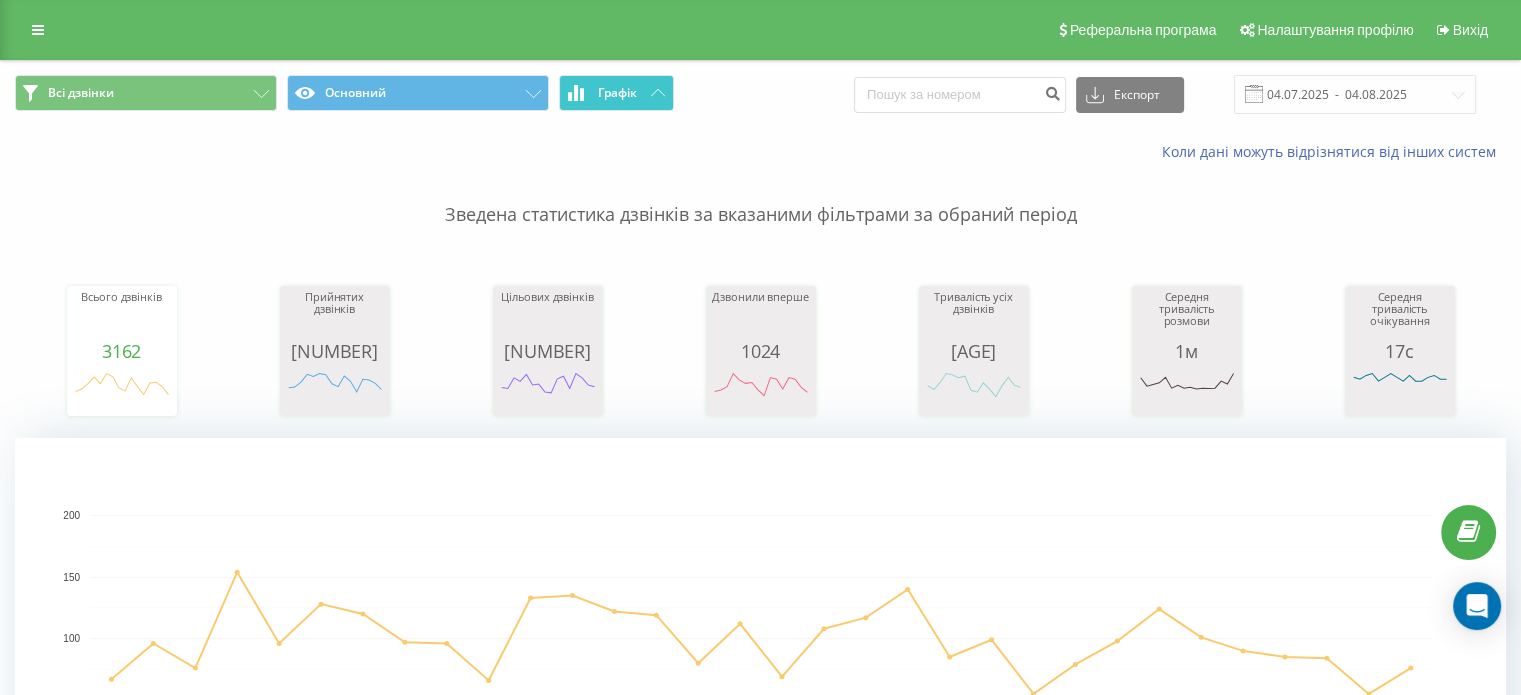 click on "Графік" at bounding box center [616, 93] 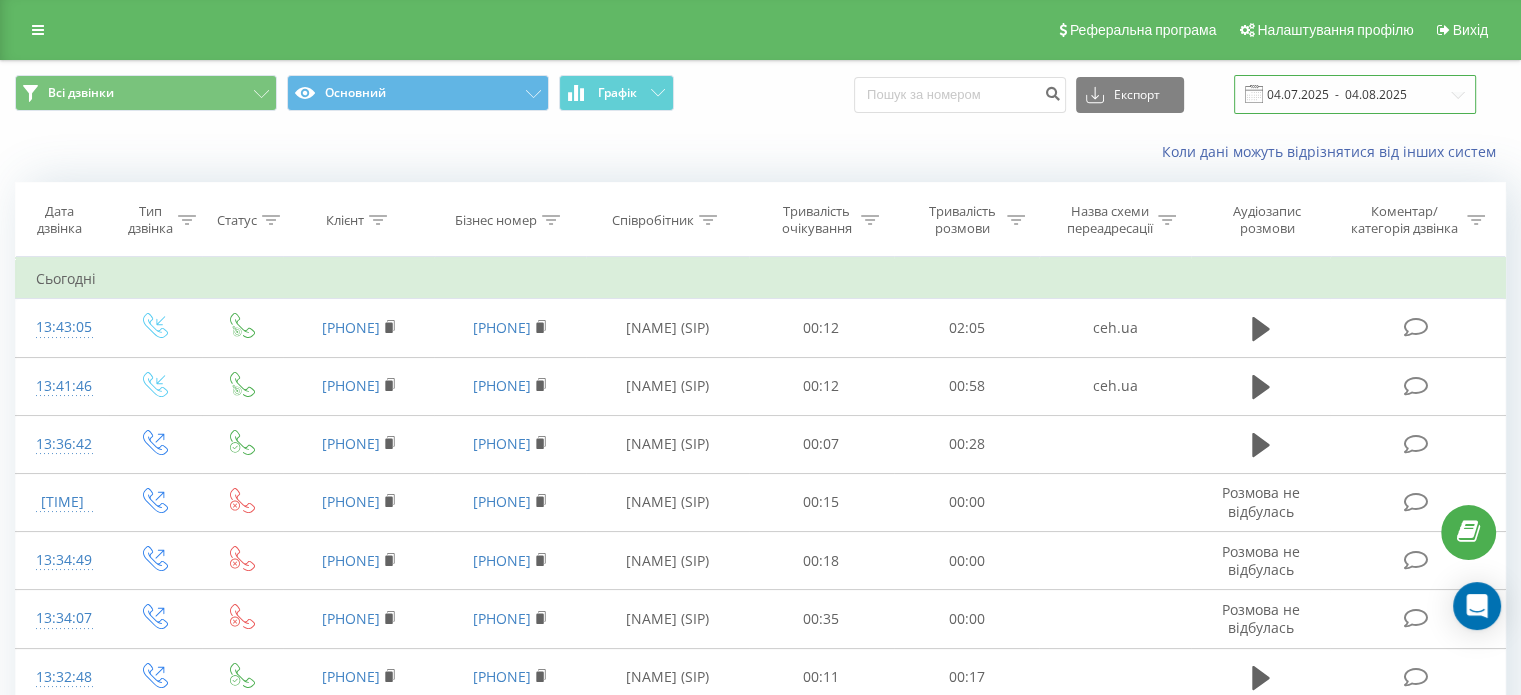 drag, startPoint x: 1319, startPoint y: 91, endPoint x: 1294, endPoint y: 107, distance: 29.681644 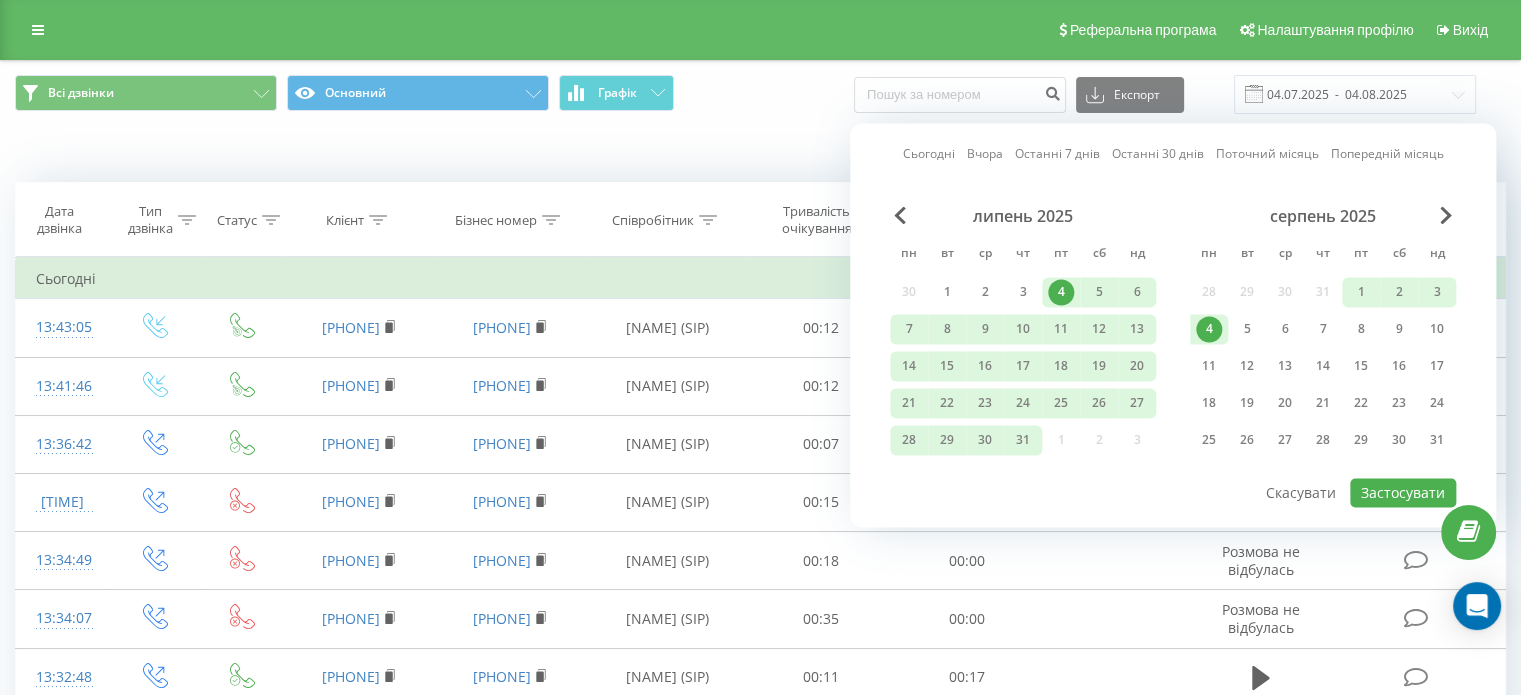 click on "Сьогодні" at bounding box center [929, 154] 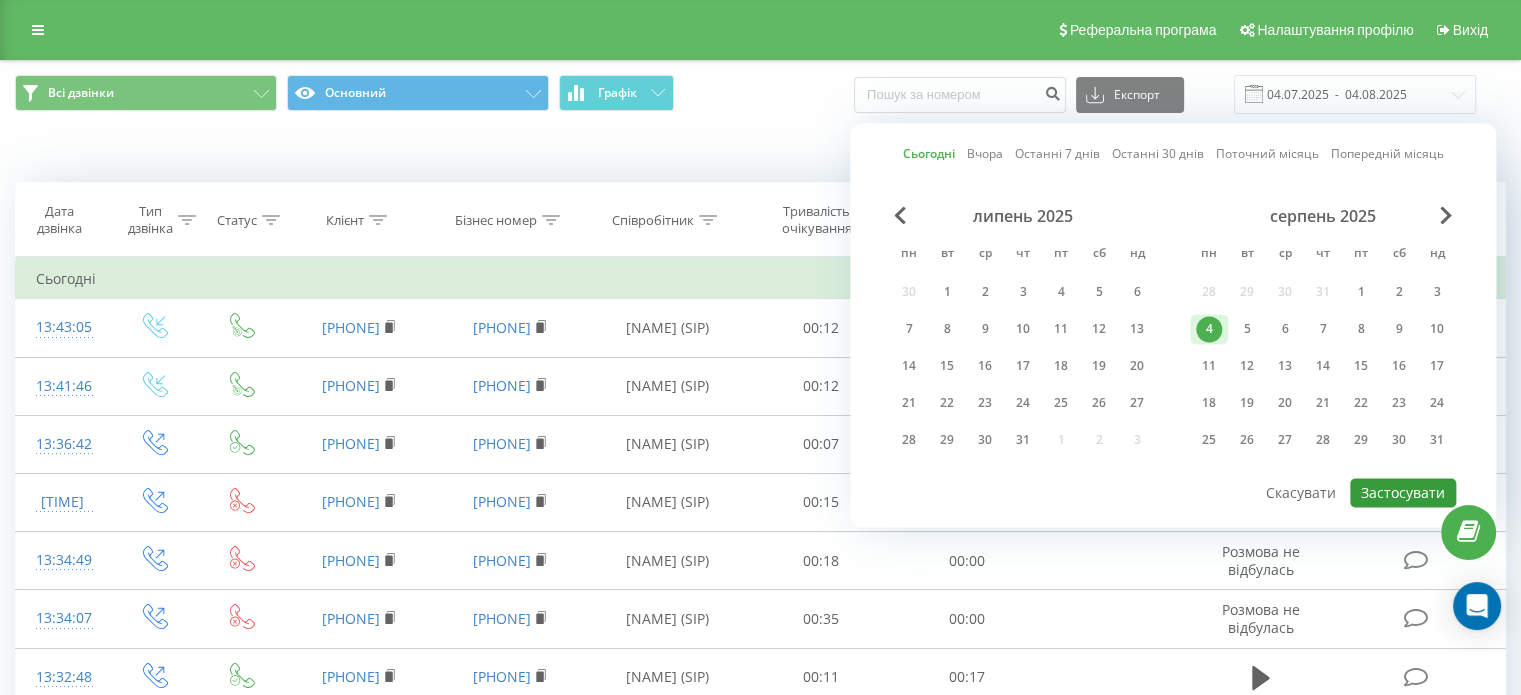 click on "Застосувати" at bounding box center (1403, 492) 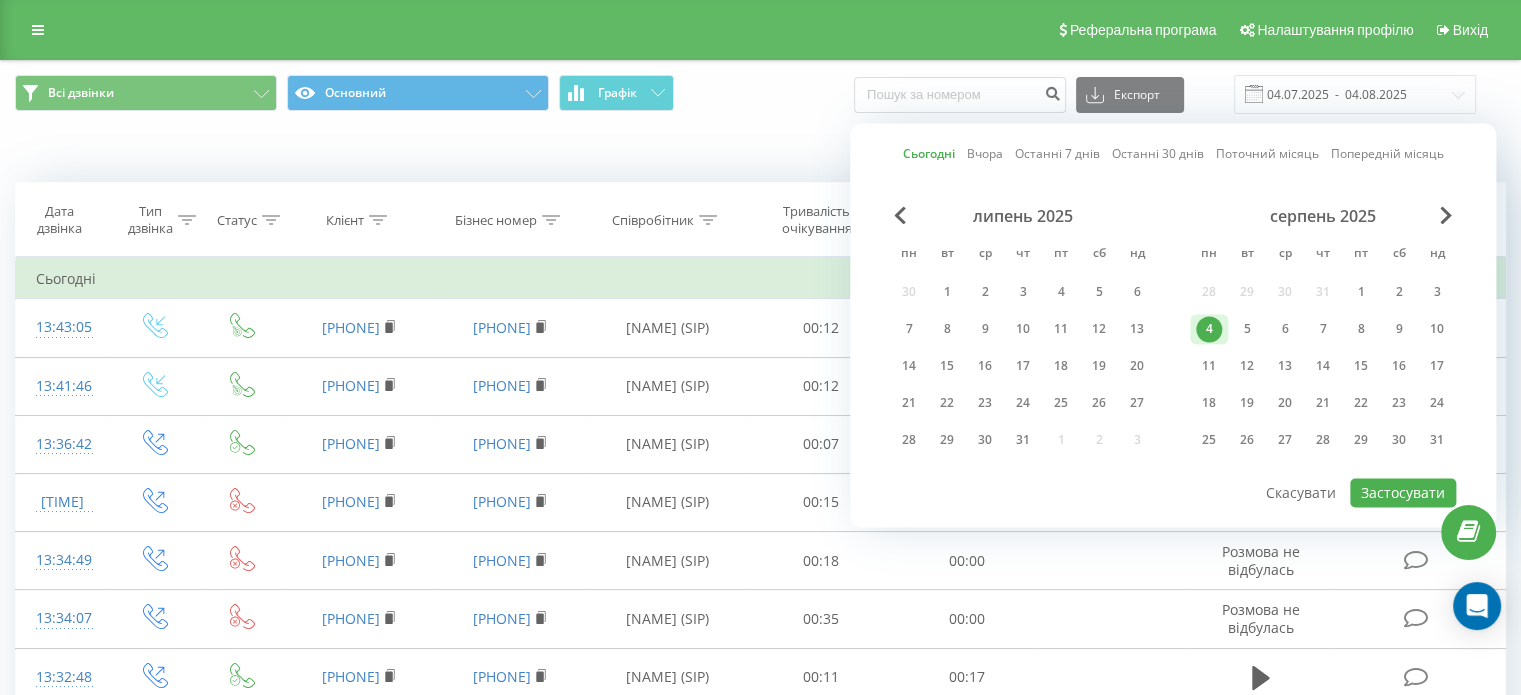 type on "04.08.2025  -  04.08.2025" 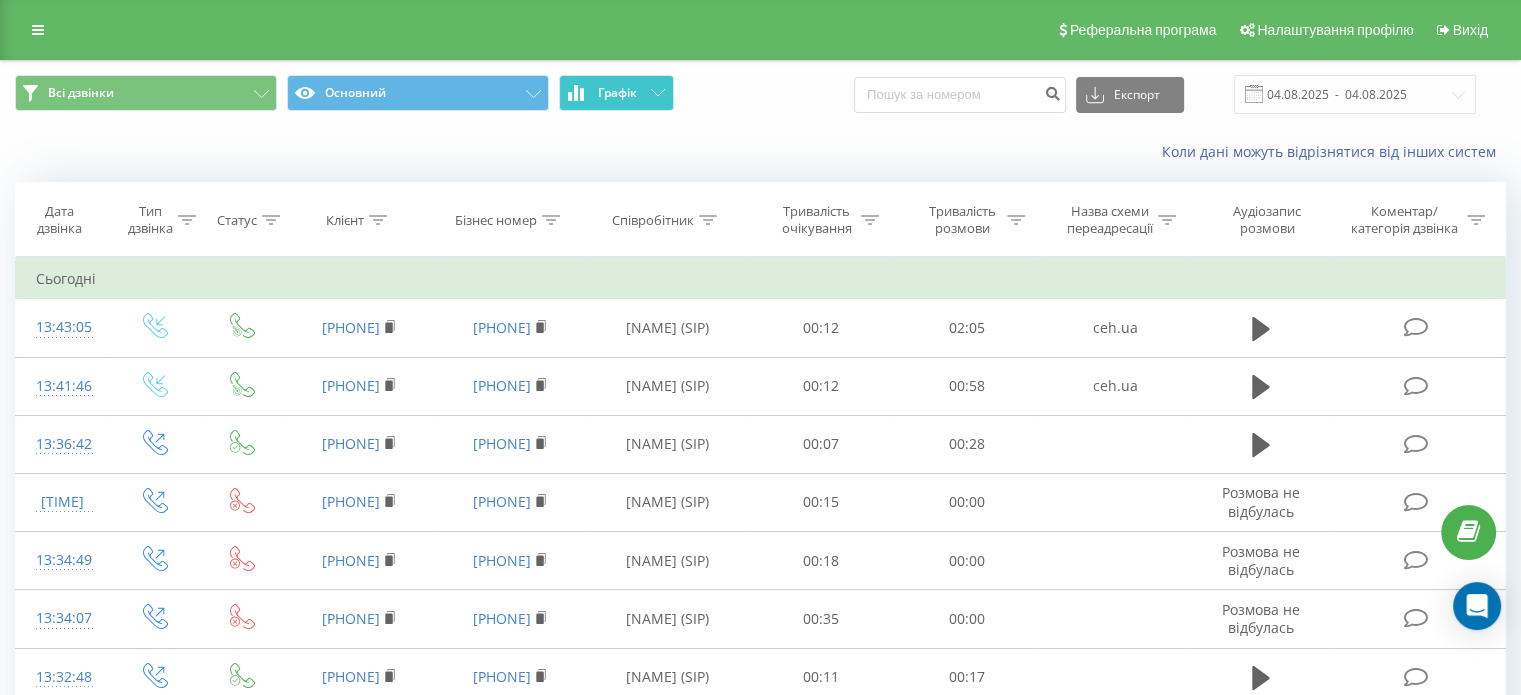 click on "Графік" at bounding box center (617, 93) 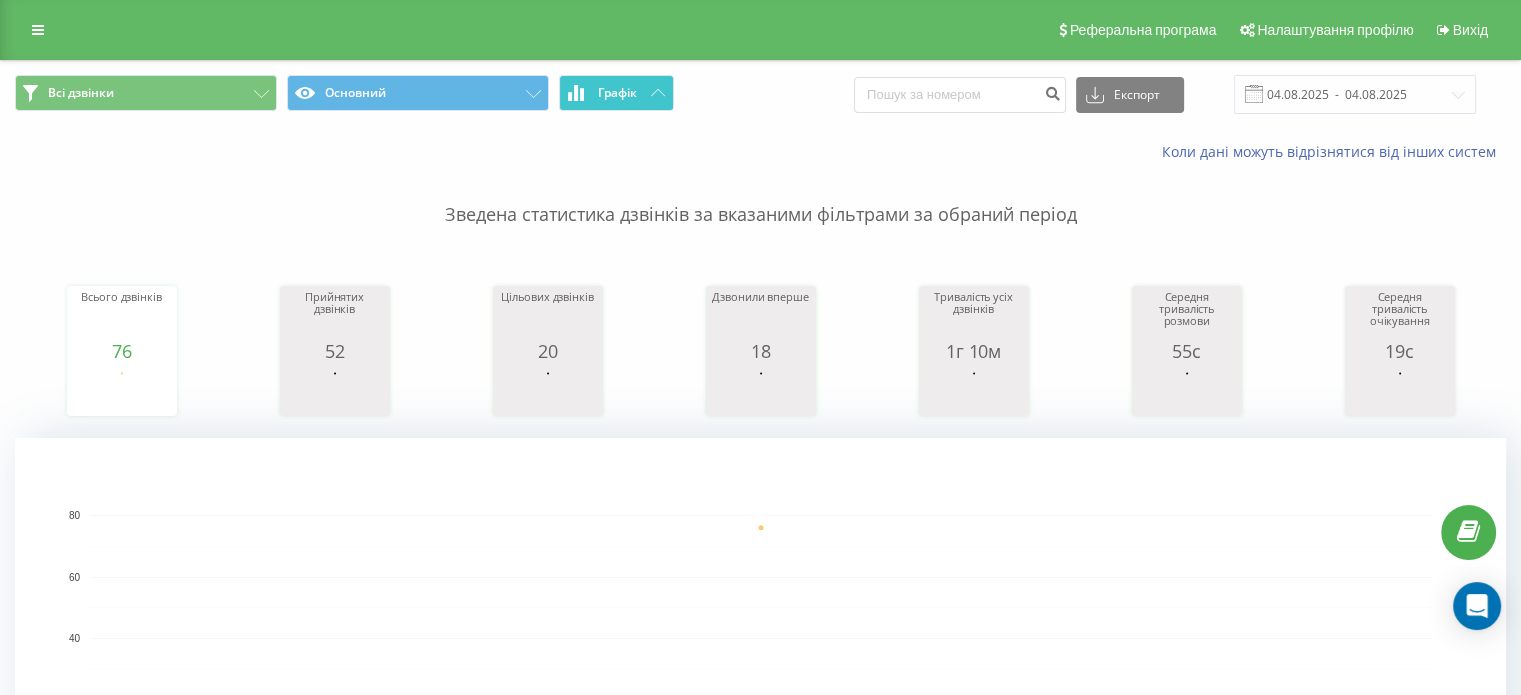 click on "Графік" at bounding box center [617, 93] 